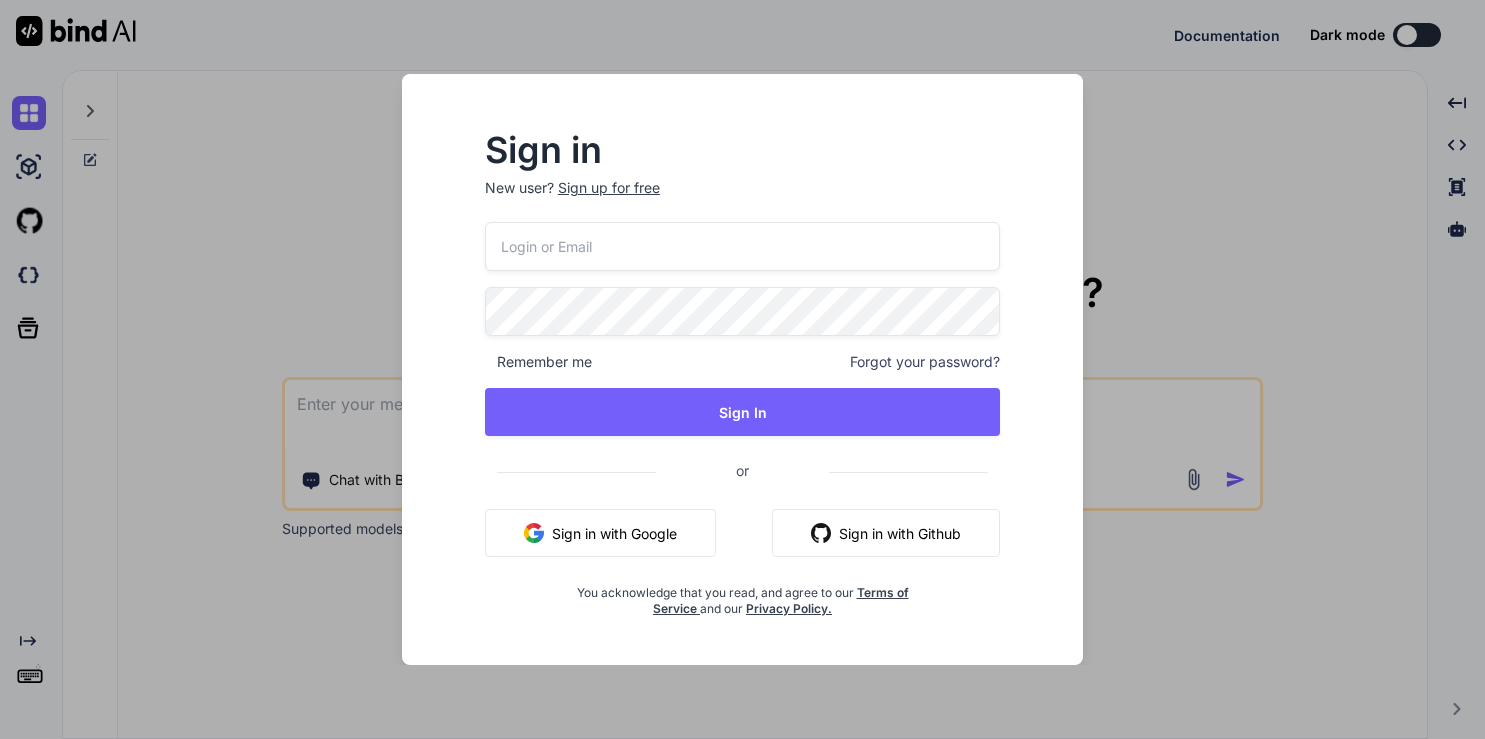 scroll, scrollTop: 0, scrollLeft: 0, axis: both 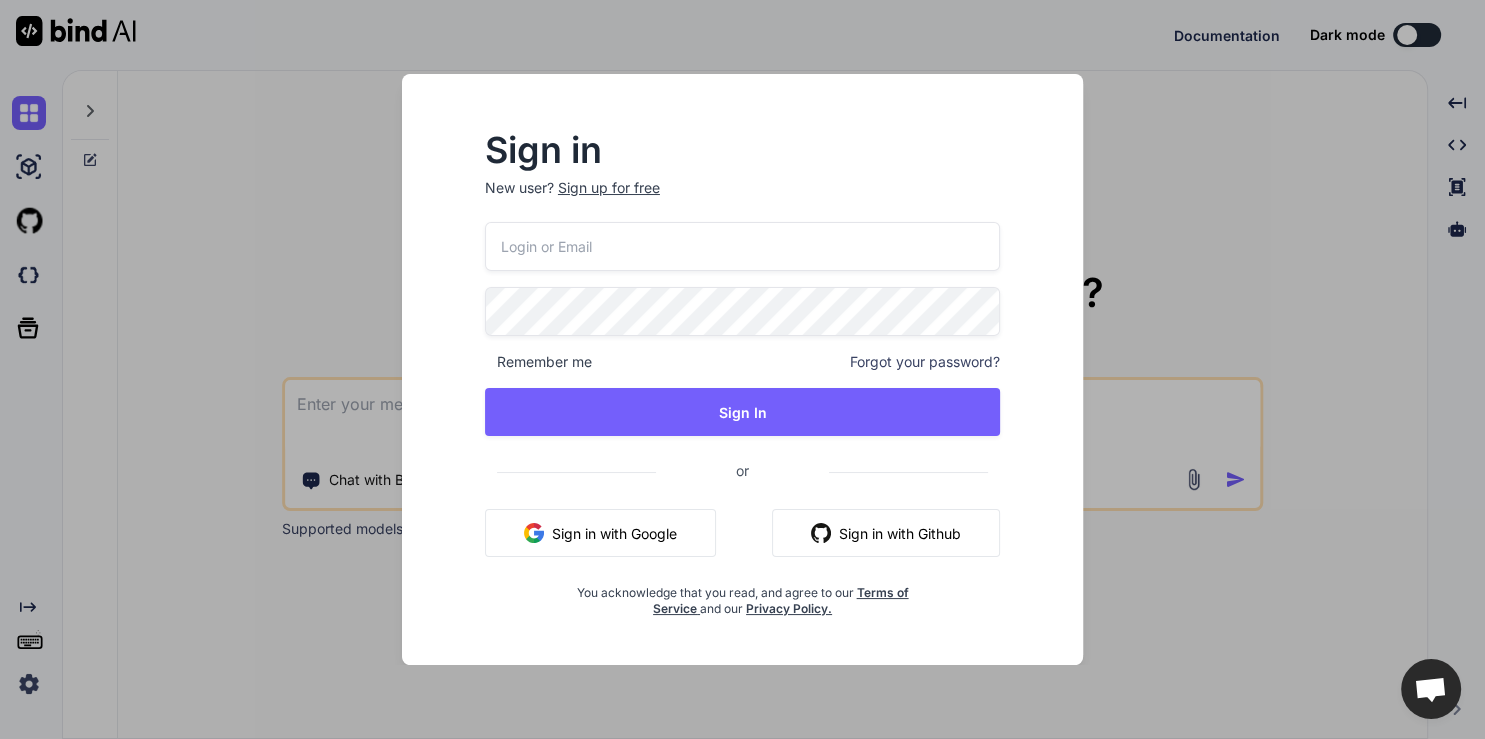 click at bounding box center (742, 246) 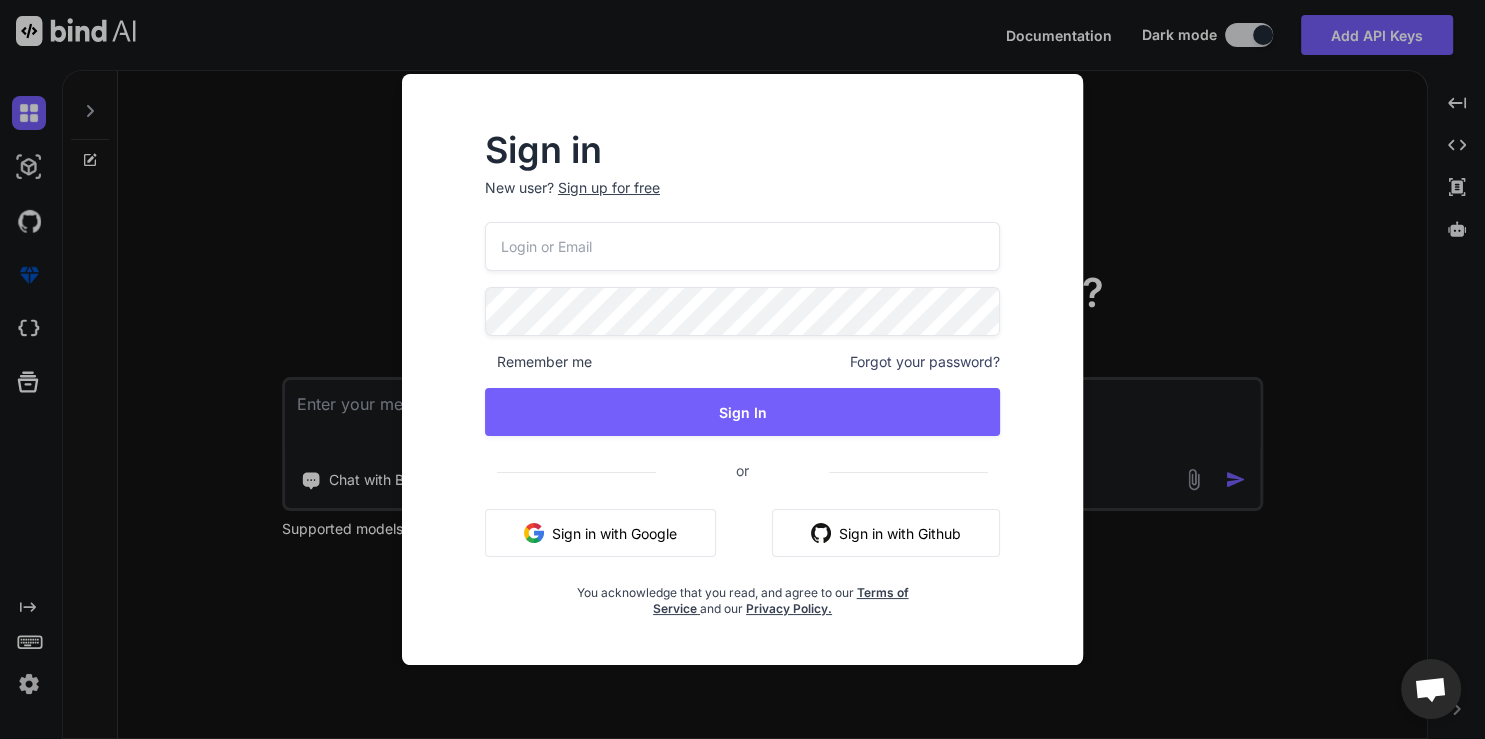 type on "x" 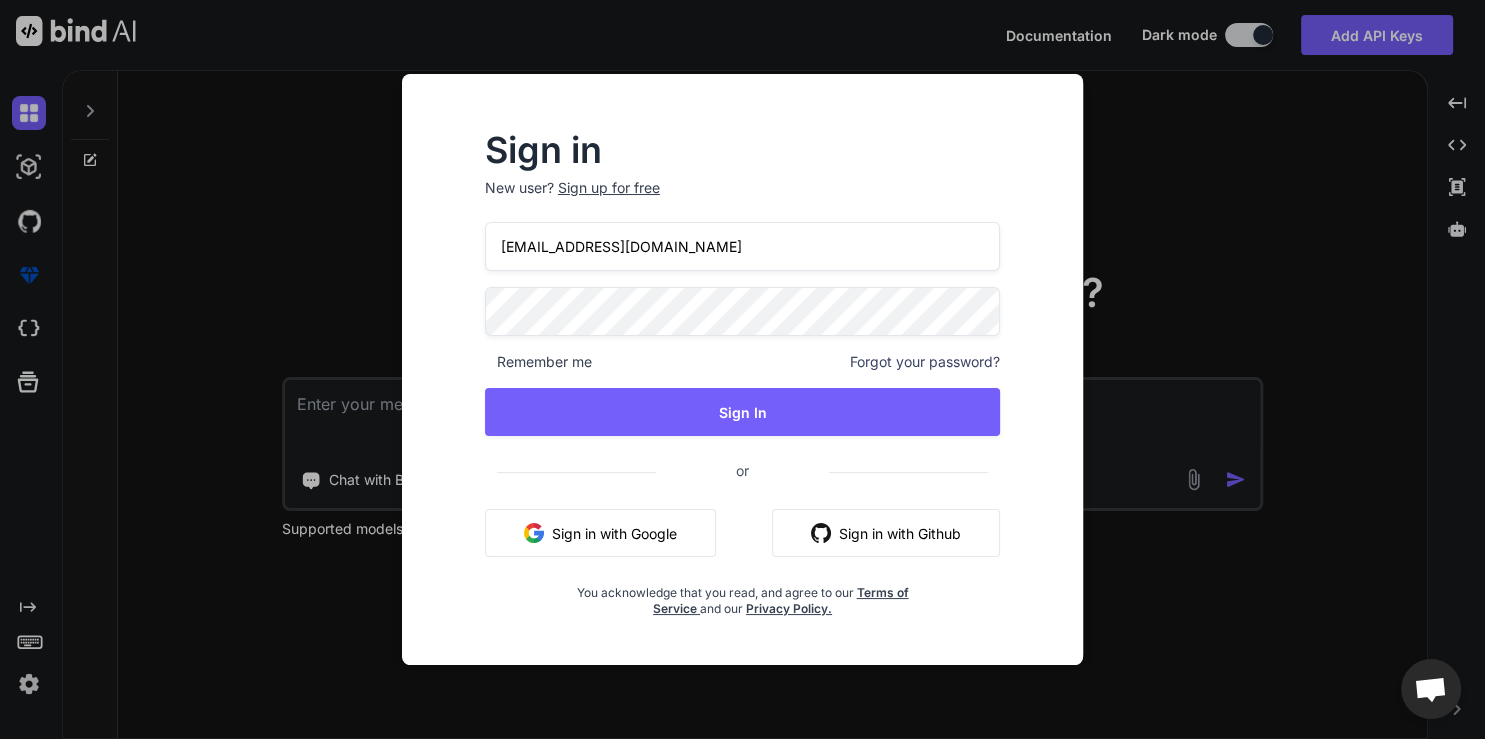 type on "[EMAIL_ADDRESS][DOMAIN_NAME]" 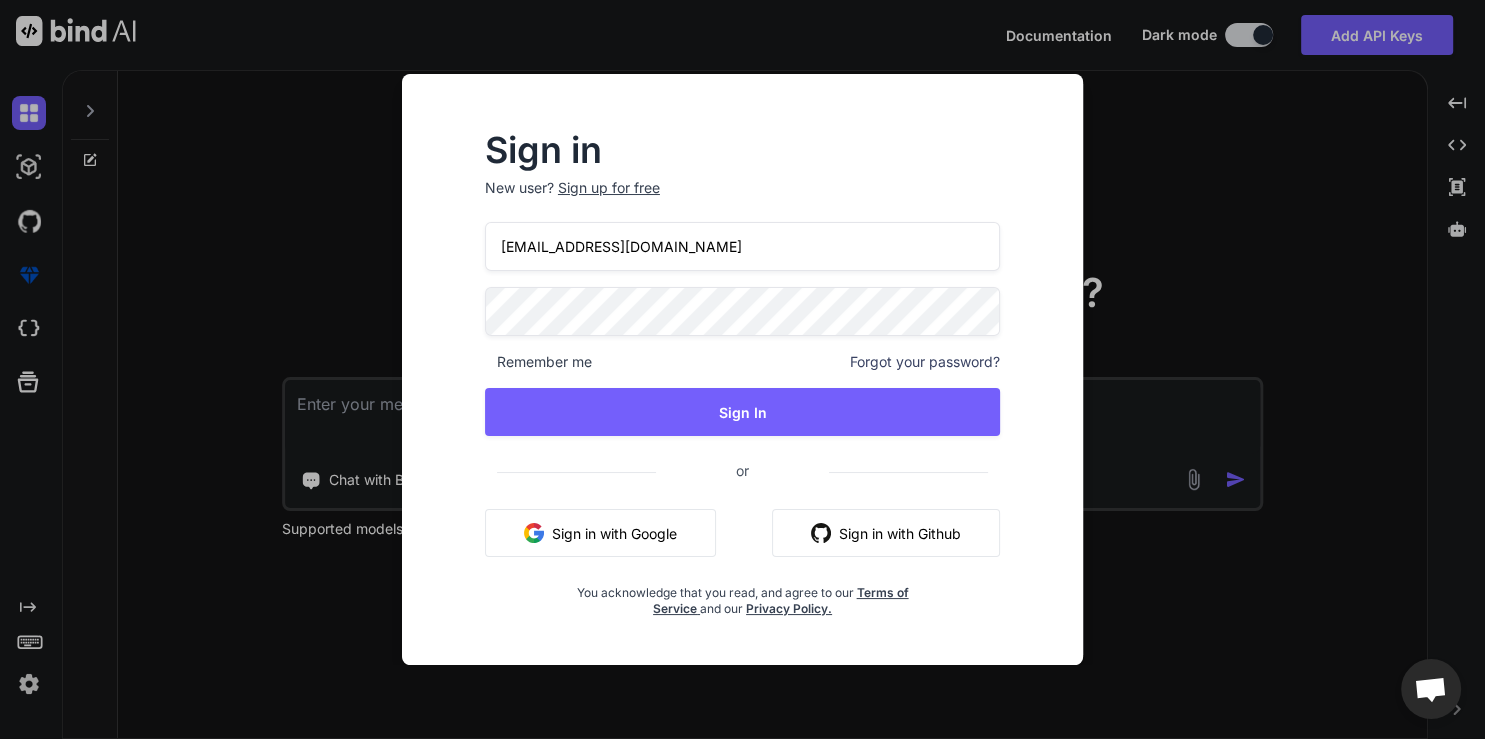 click on "Sign In" at bounding box center [742, 412] 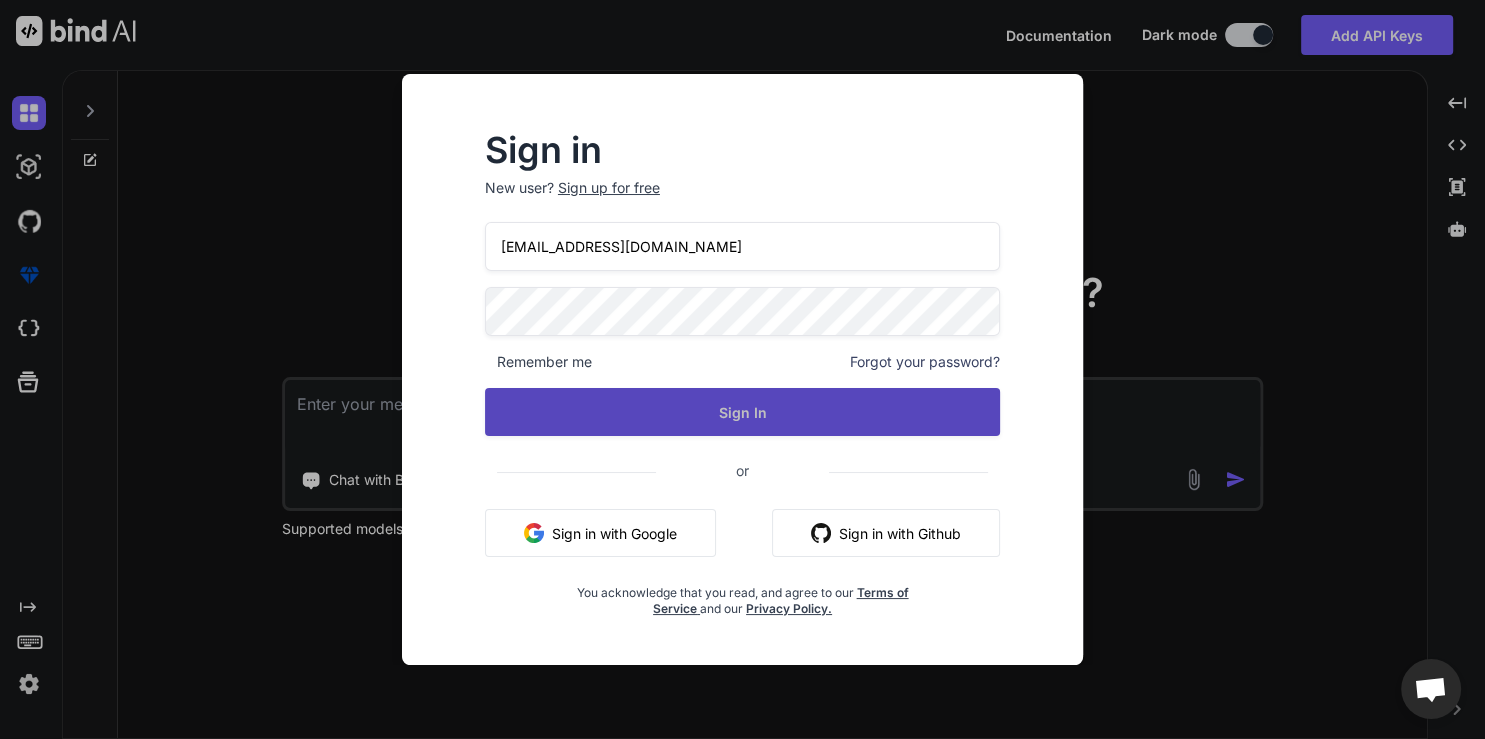 click on "Sign In" at bounding box center [742, 412] 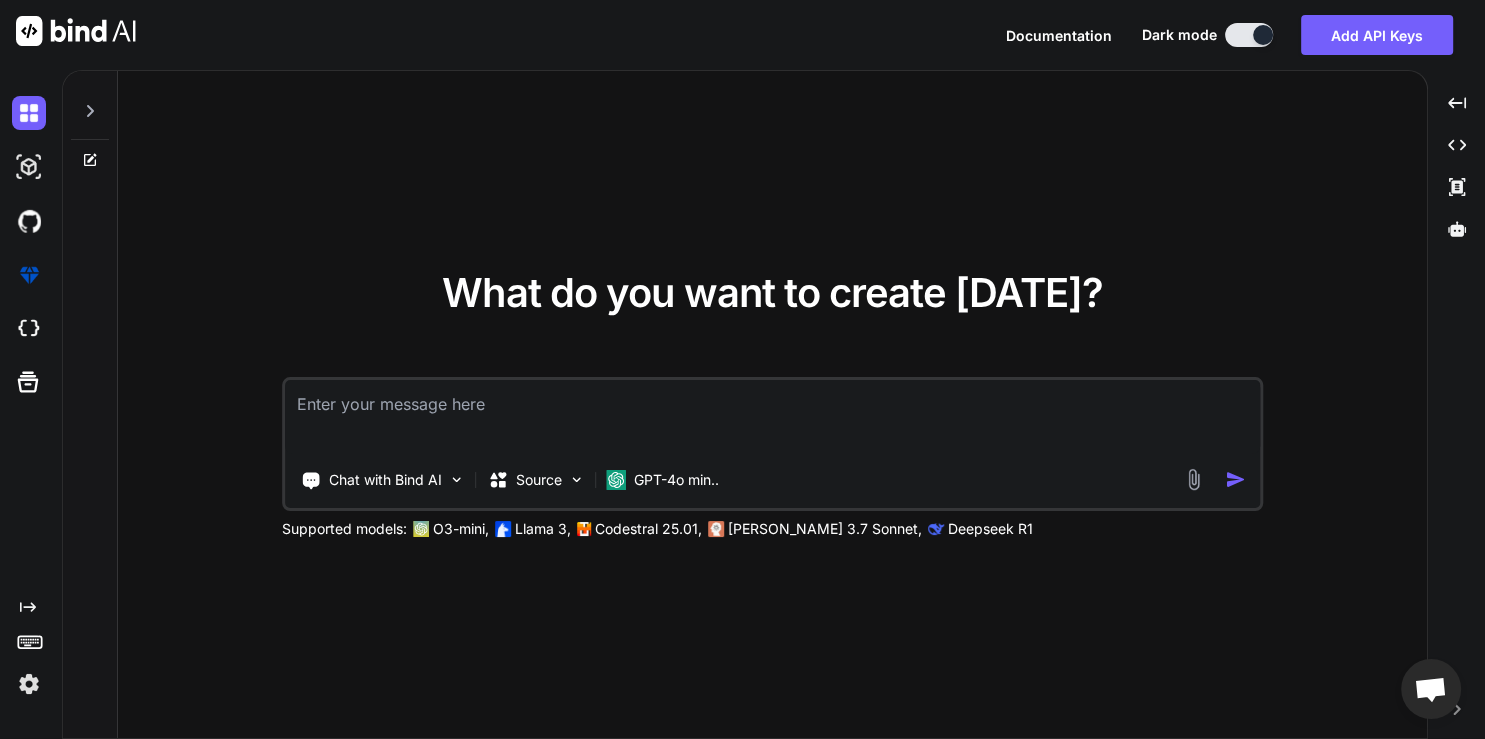click at bounding box center (773, 417) 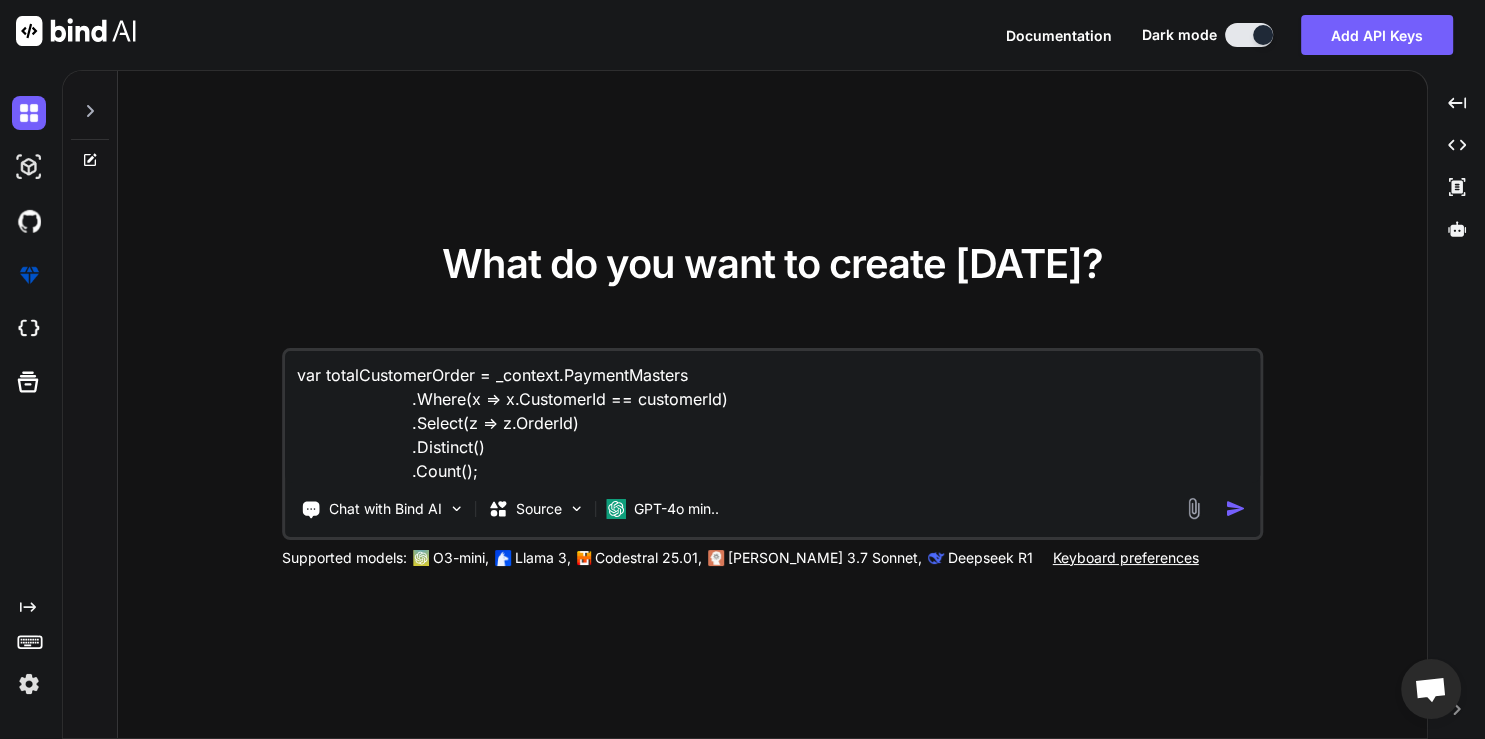 type on "x" 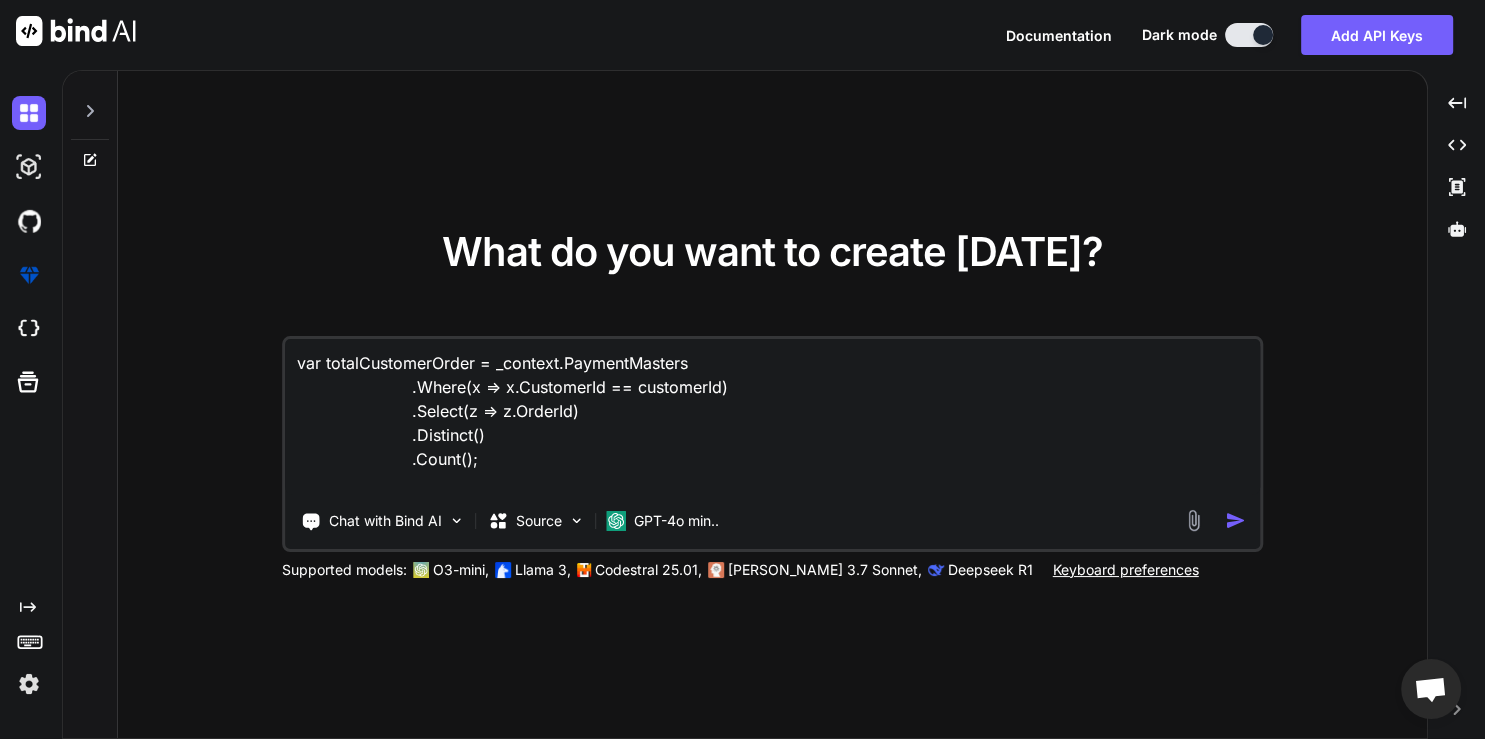 type on "var totalCustomerOrder = _context.PaymentMasters
.Where(x => x.CustomerId == customerId)
.Select(z => z.OrderId)
.Distinct()
.Count();" 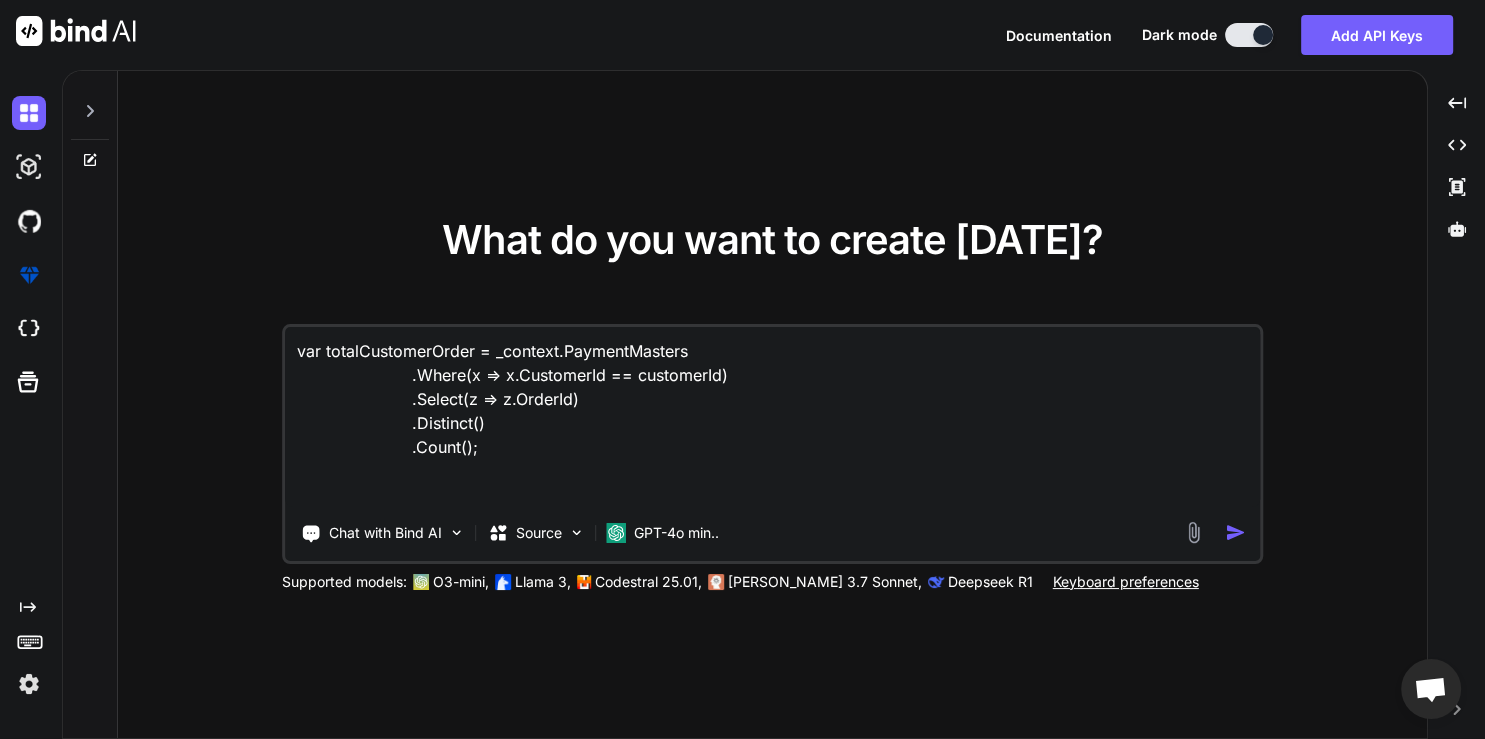 type on "var totalCustomerOrder = _context.PaymentMasters
.Where(x => x.CustomerId == customerId)
.Select(z => z.OrderId)
.Distinct()
.Count();
O" 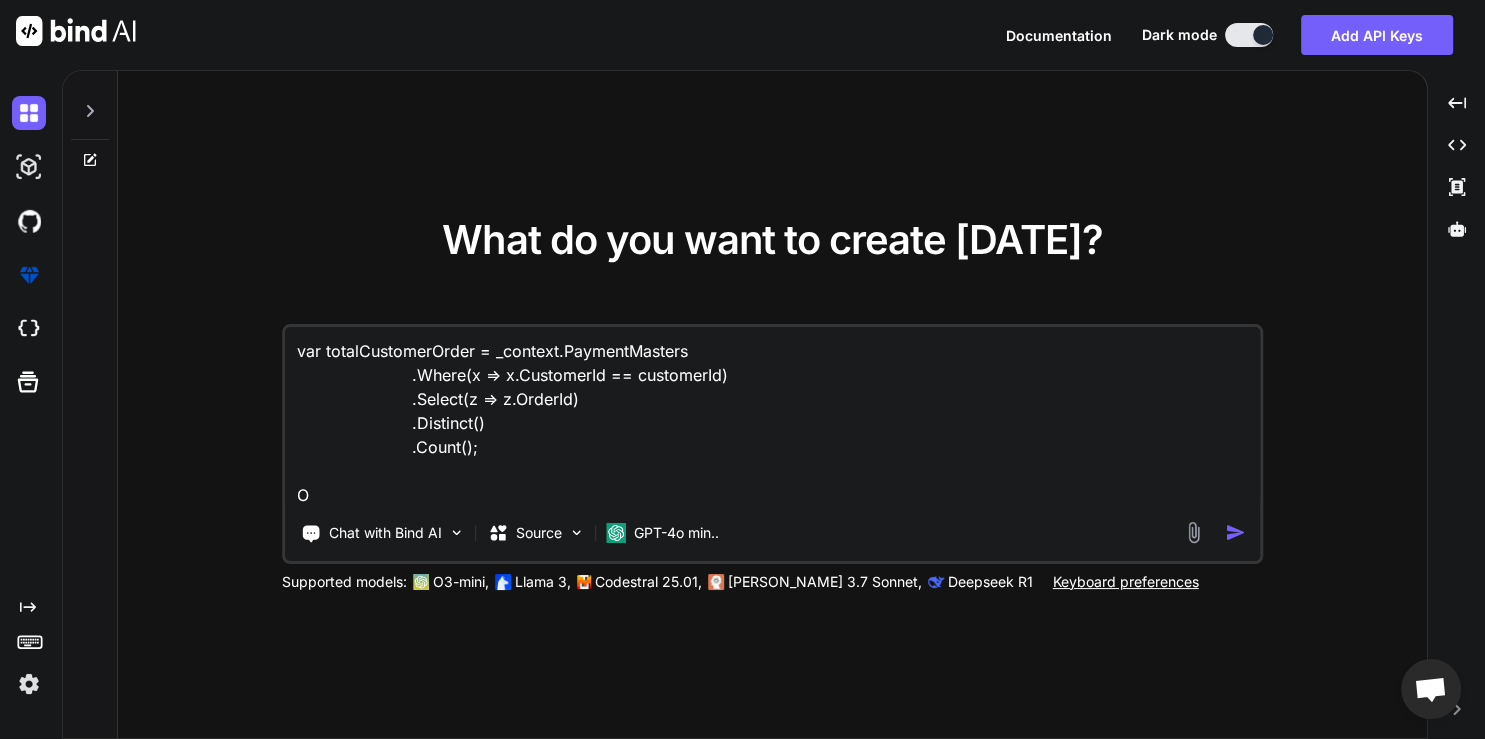 type on "var totalCustomerOrder = _context.PaymentMasters
.Where(x => x.CustomerId == customerId)
.Select(z => z.OrderId)
.Distinct()
.Count();
Ou" 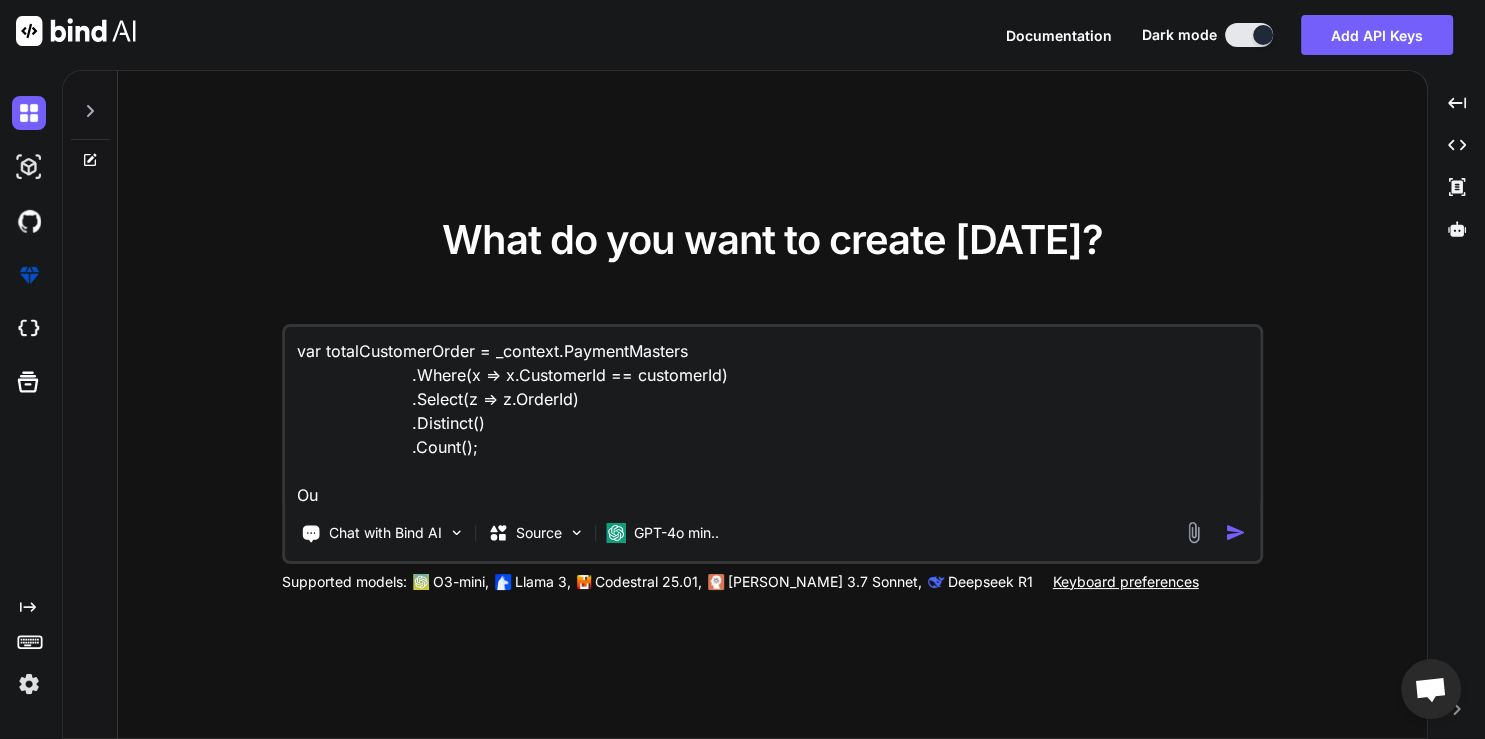 type on "var totalCustomerOrder = _context.PaymentMasters
.Where(x => x.CustomerId == customerId)
.Select(z => z.OrderId)
.Distinct()
.Count();
Out" 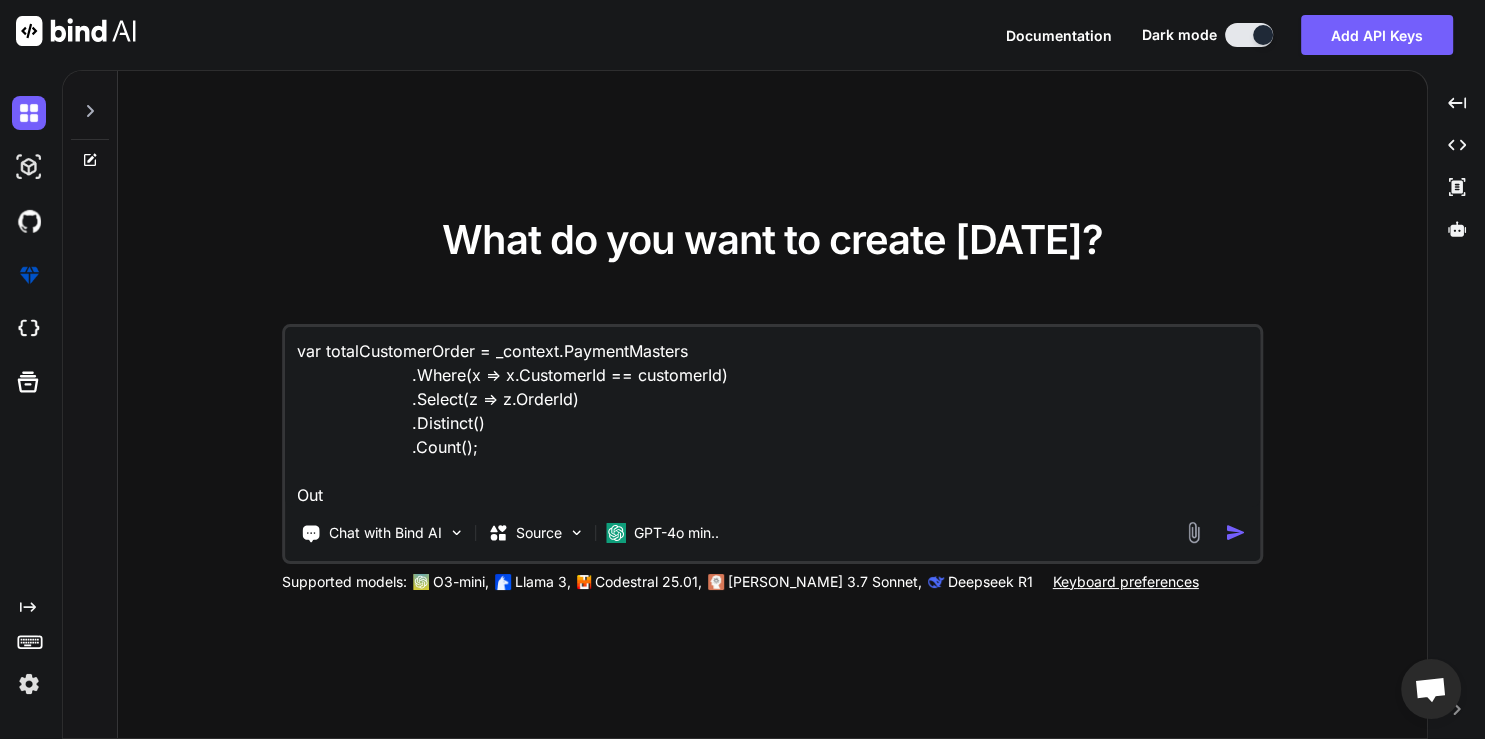 type on "var totalCustomerOrder = _context.PaymentMasters
.Where(x => x.CustomerId == customerId)
.Select(z => z.OrderId)
.Distinct()
.Count();
Outp" 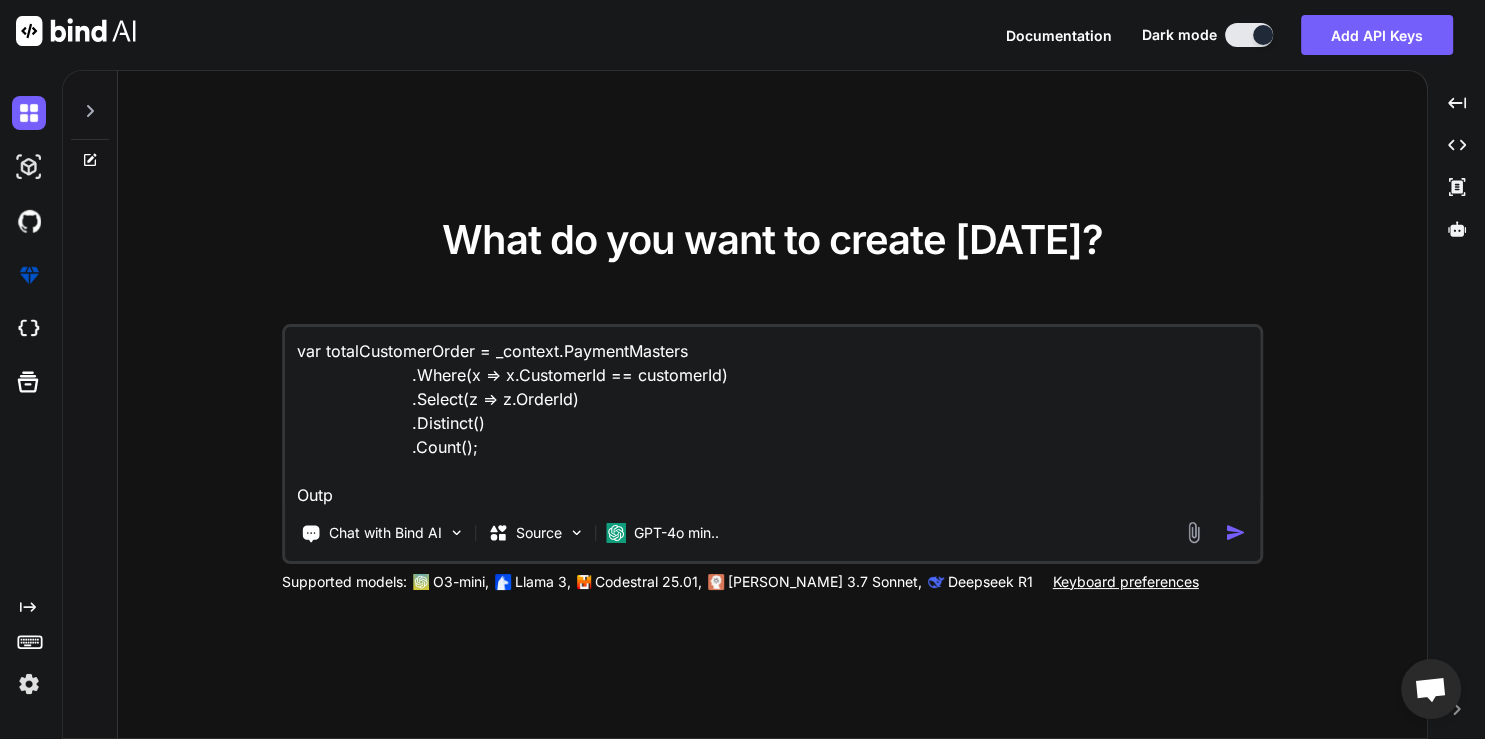 type on "var totalCustomerOrder = _context.PaymentMasters
.Where(x => x.CustomerId == customerId)
.Select(z => z.OrderId)
.Distinct()
.Count();
Outpu" 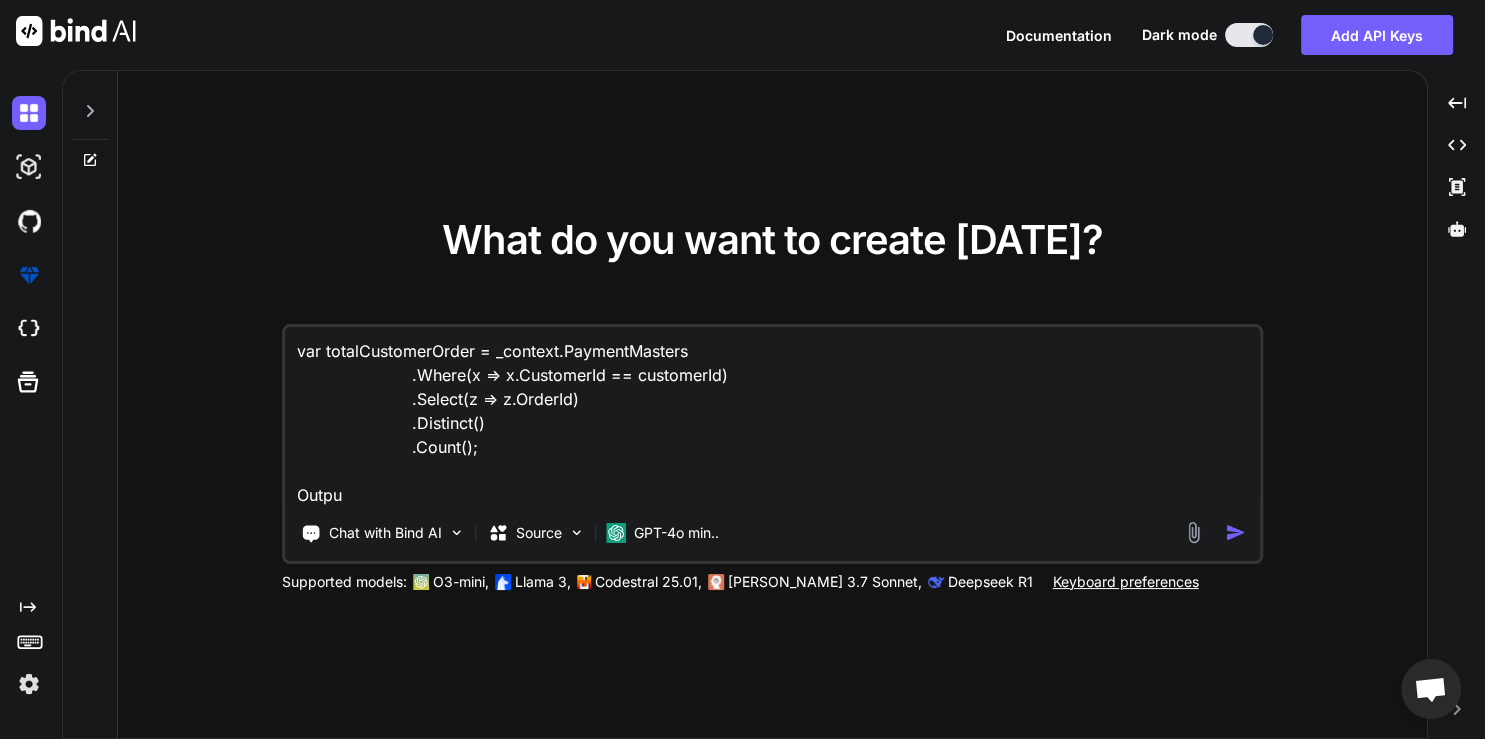 type on "var totalCustomerOrder = _context.PaymentMasters
.Where(x => x.CustomerId == customerId)
.Select(z => z.OrderId)
.Distinct()
.Count();
Output" 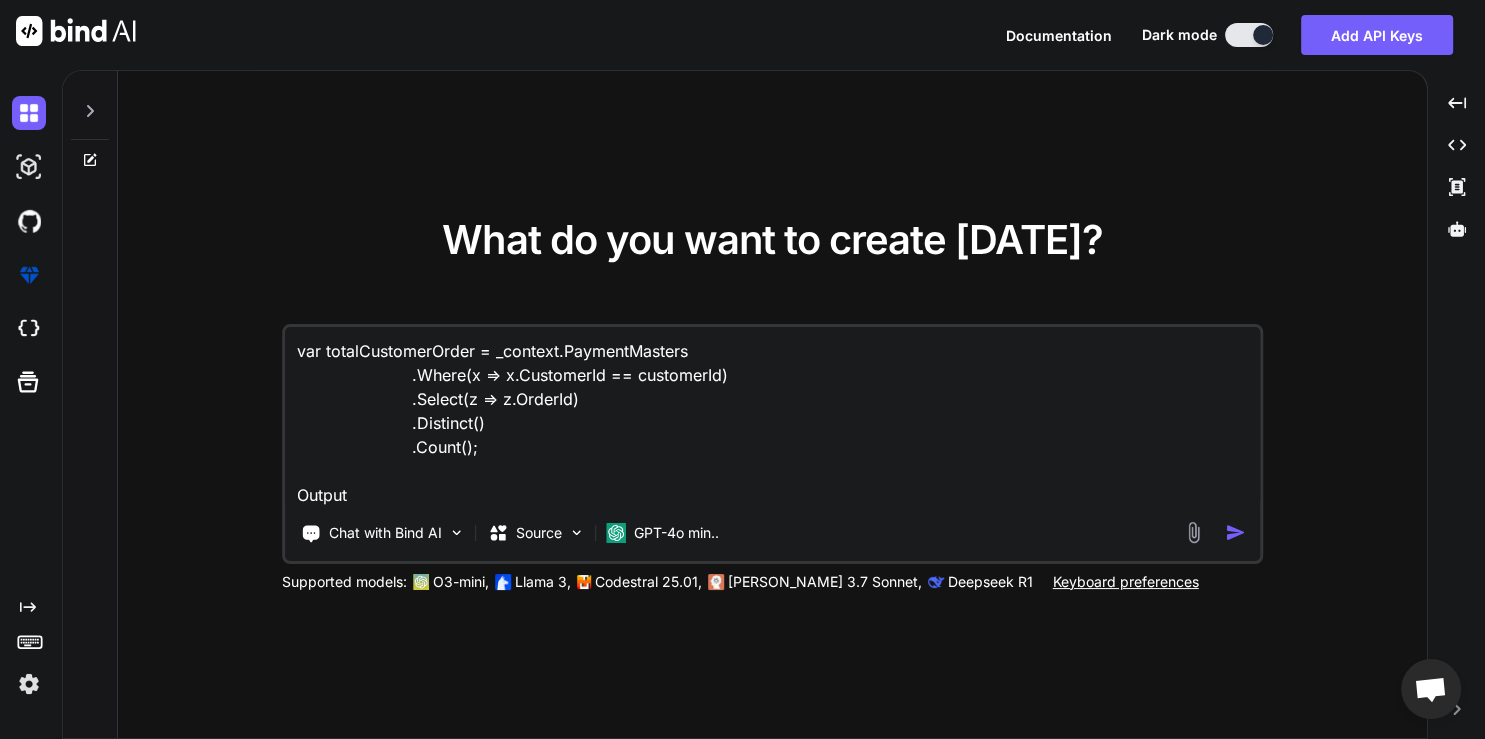 type on "var totalCustomerOrder = _context.PaymentMasters
.Where(x => x.CustomerId == customerId)
.Select(z => z.OrderId)
.Distinct()
.Count();
Output" 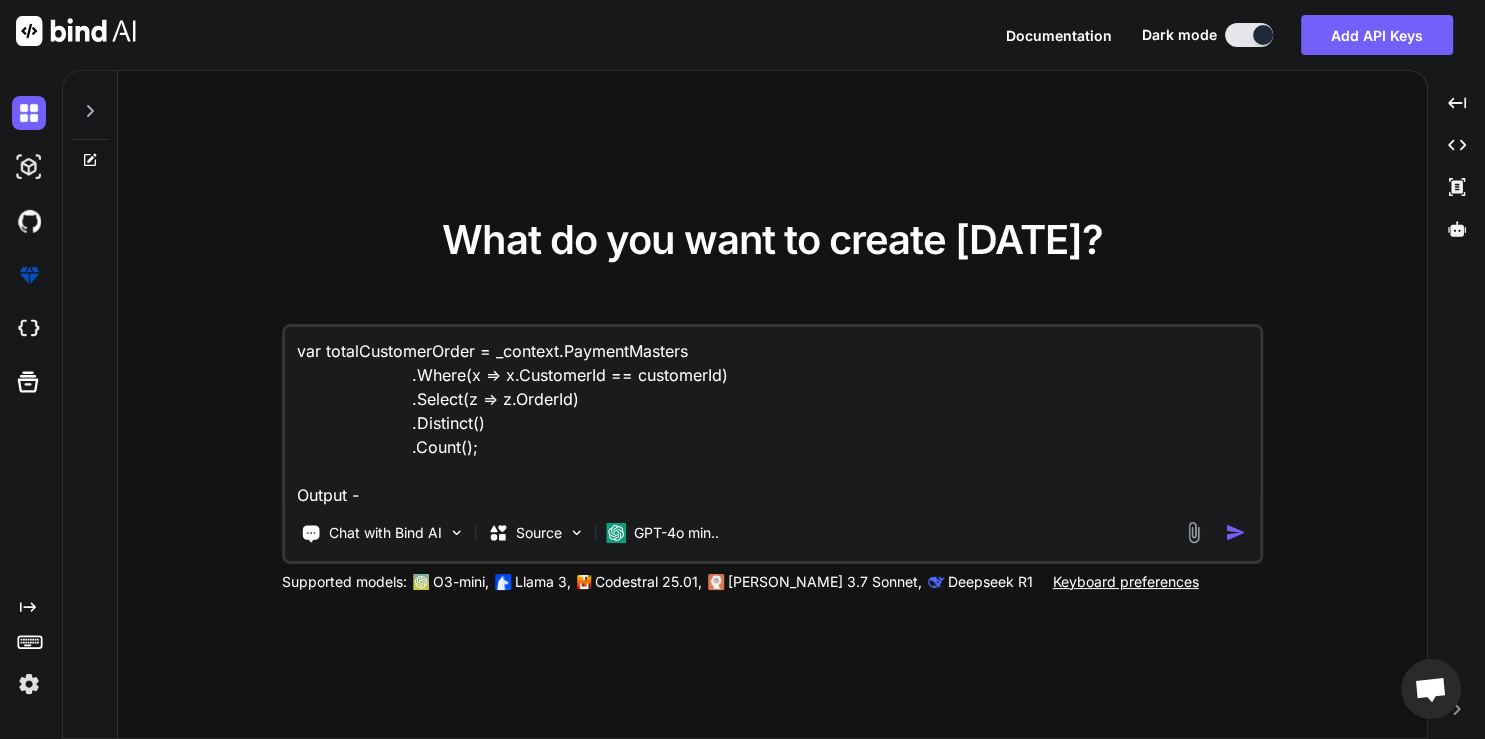 type on "var totalCustomerOrder = _context.PaymentMasters
.Where(x => x.CustomerId == customerId)
.Select(z => z.OrderId)
.Distinct()
.Count();
Output ->" 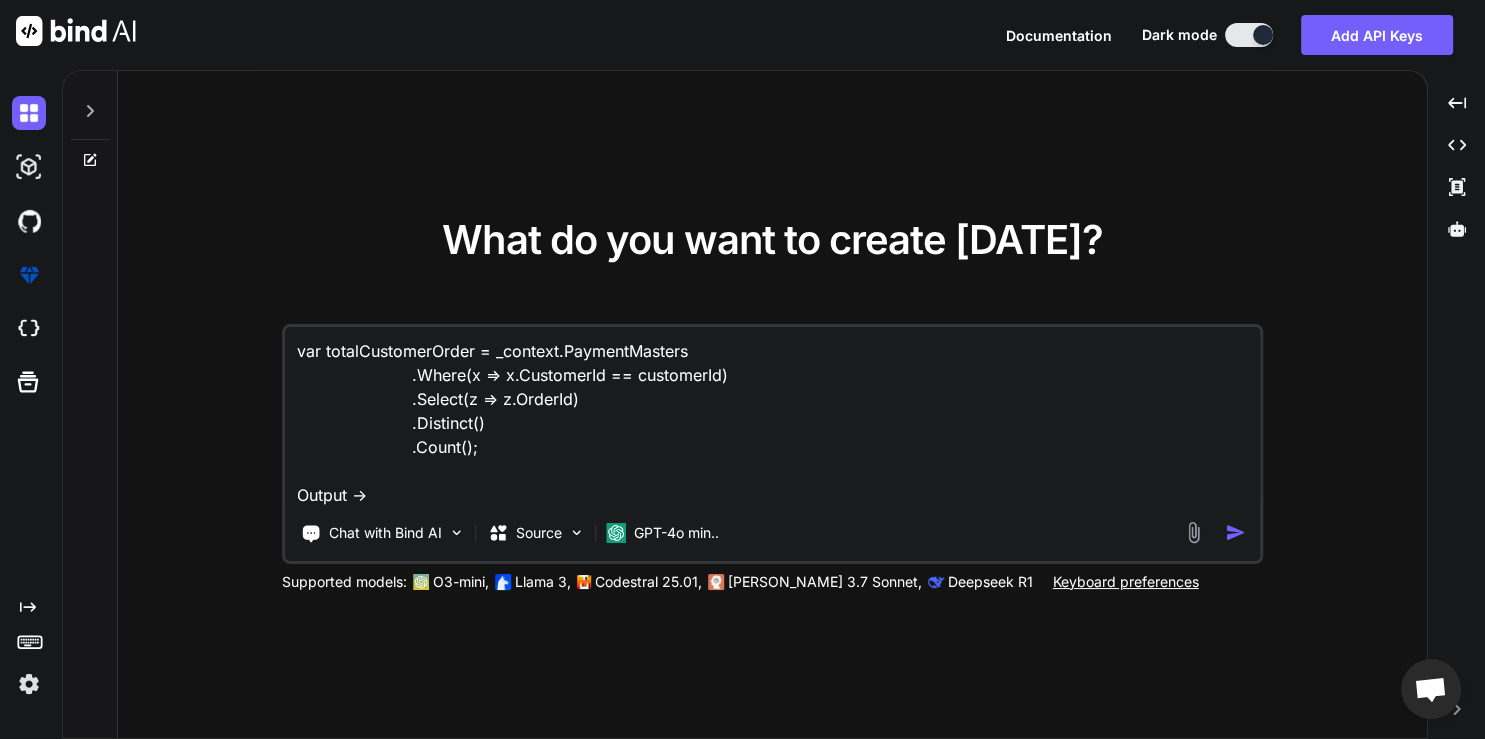 type on "var totalCustomerOrder = _context.PaymentMasters
.Where(x => x.CustomerId == customerId)
.Select(z => z.OrderId)
.Distinct()
.Count();
Output ->" 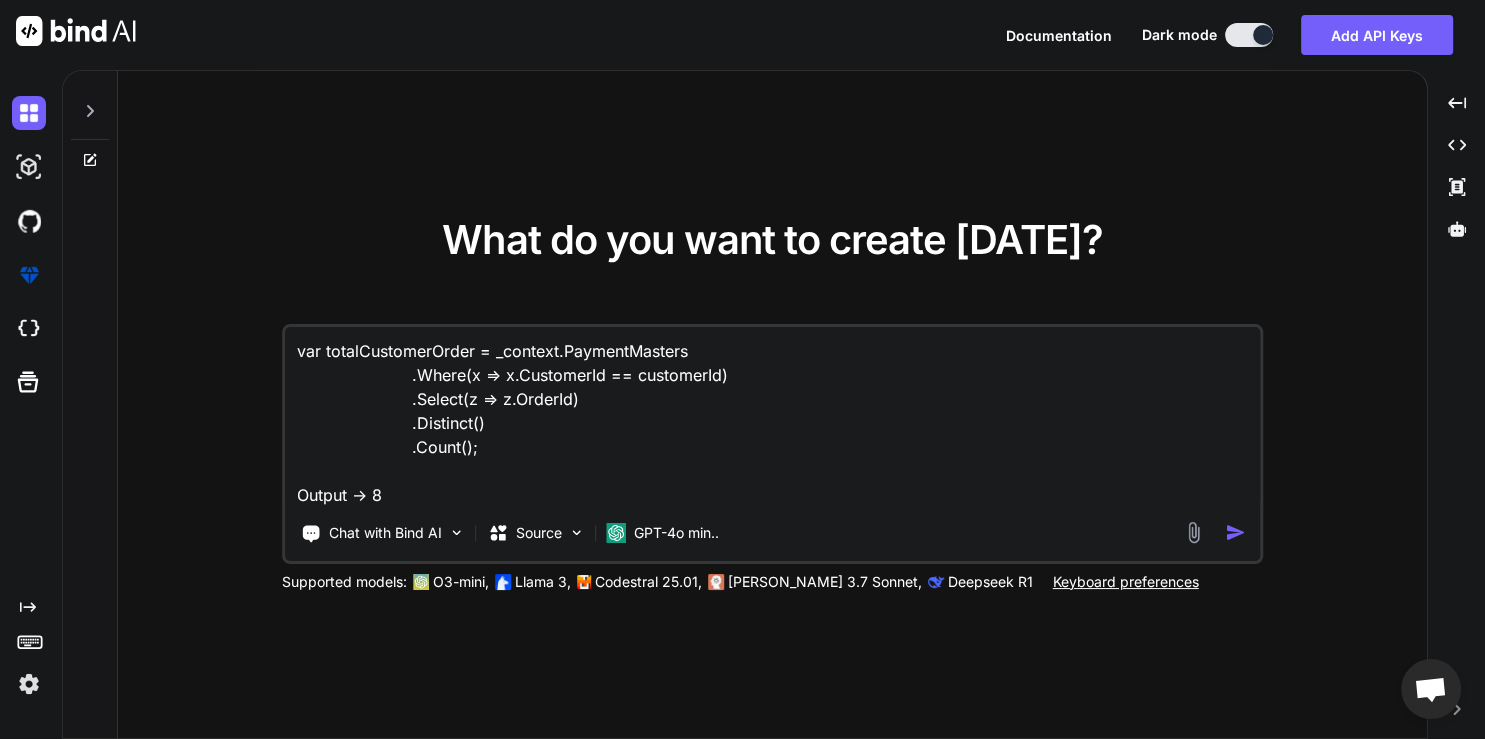 type on "var totalCustomerOrder = _context.PaymentMasters
.Where(x => x.CustomerId == customerId)
.Select(z => z.OrderId)
.Distinct()
.Count();
Output -> 84" 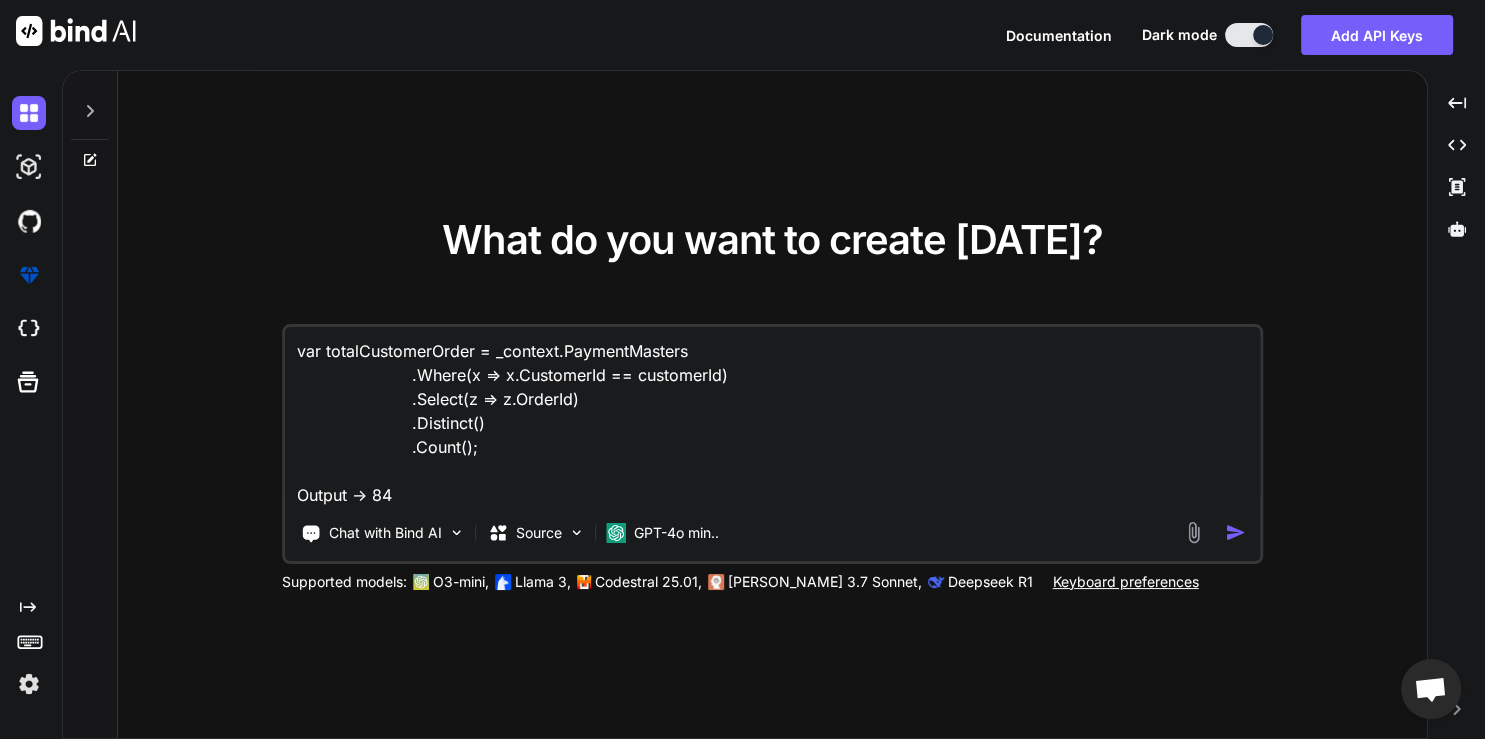 type on "x" 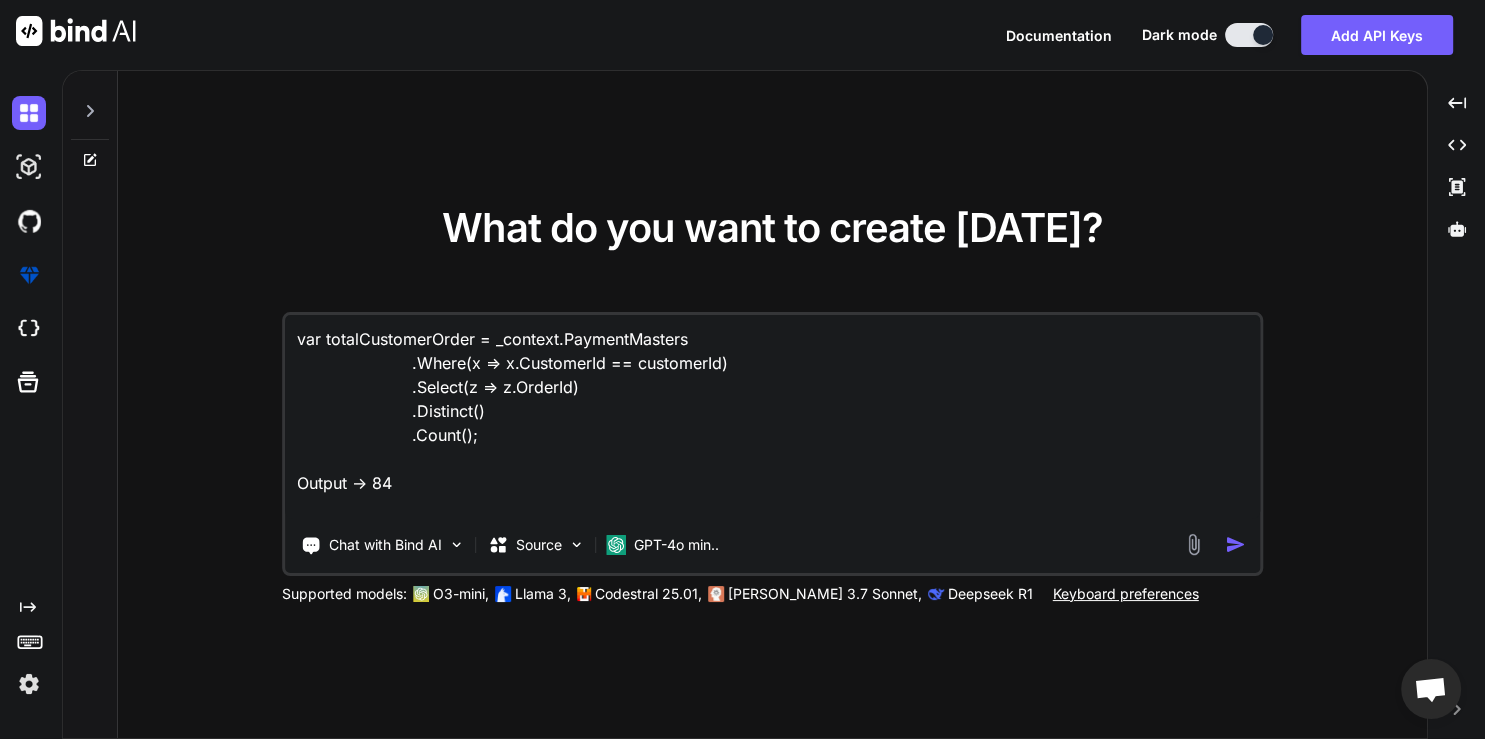 type on "var totalCustomerOrder = _context.PaymentMasters
.Where(x => x.CustomerId == customerId)
.Select(z => z.OrderId)
.Distinct()
.Count();
Output -> 84" 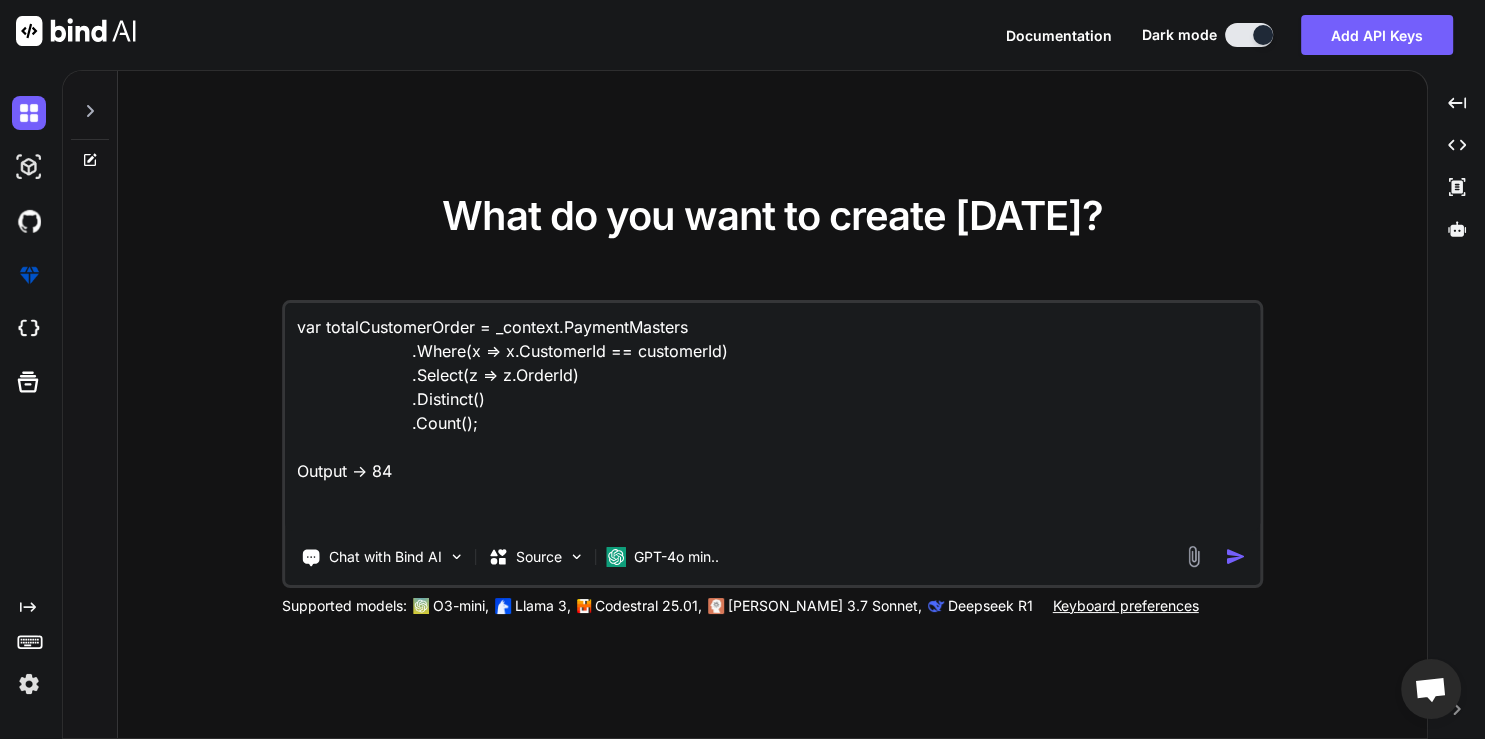 paste on "select DISTINCT COUNT(OrderId) from PaymentMaster WHERE CustomerId = 1060" 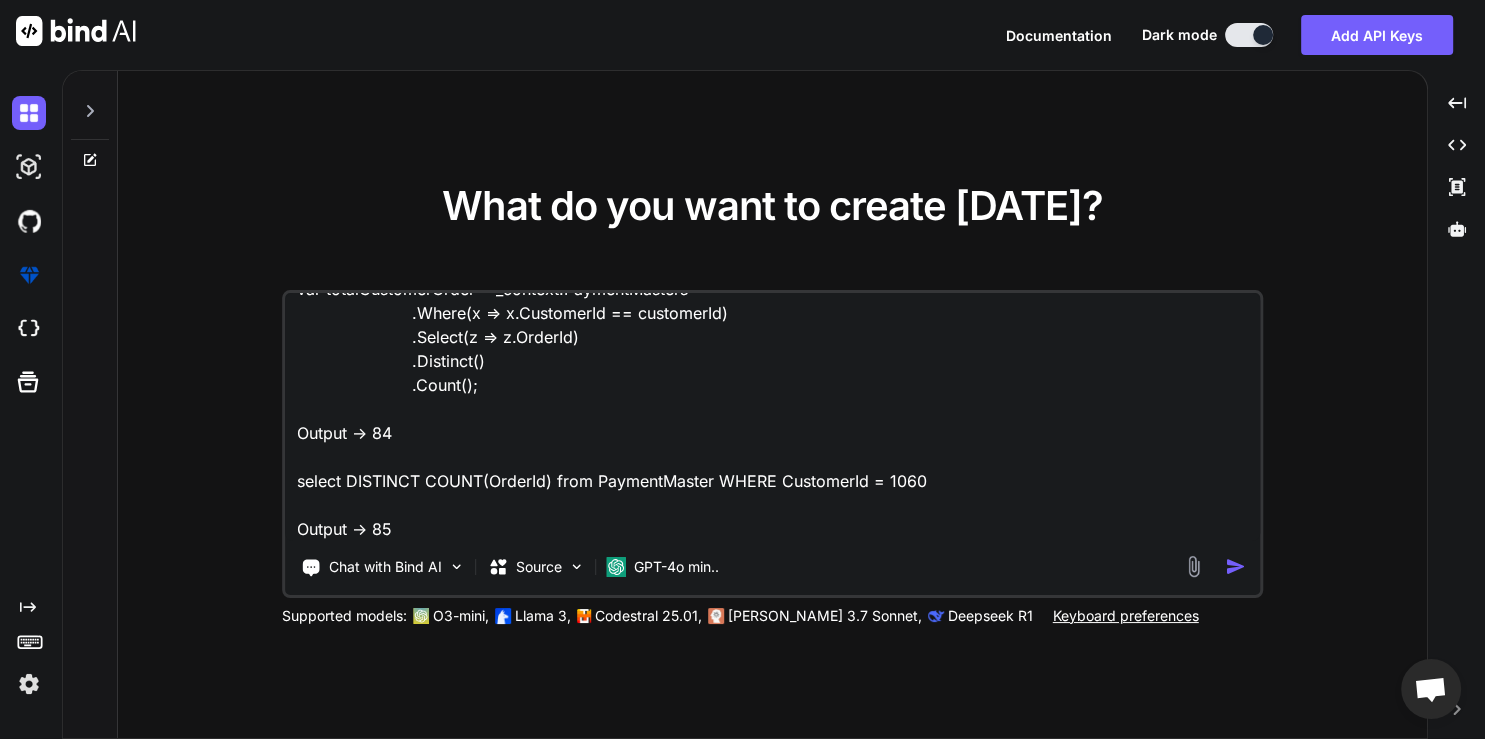 scroll, scrollTop: 76, scrollLeft: 0, axis: vertical 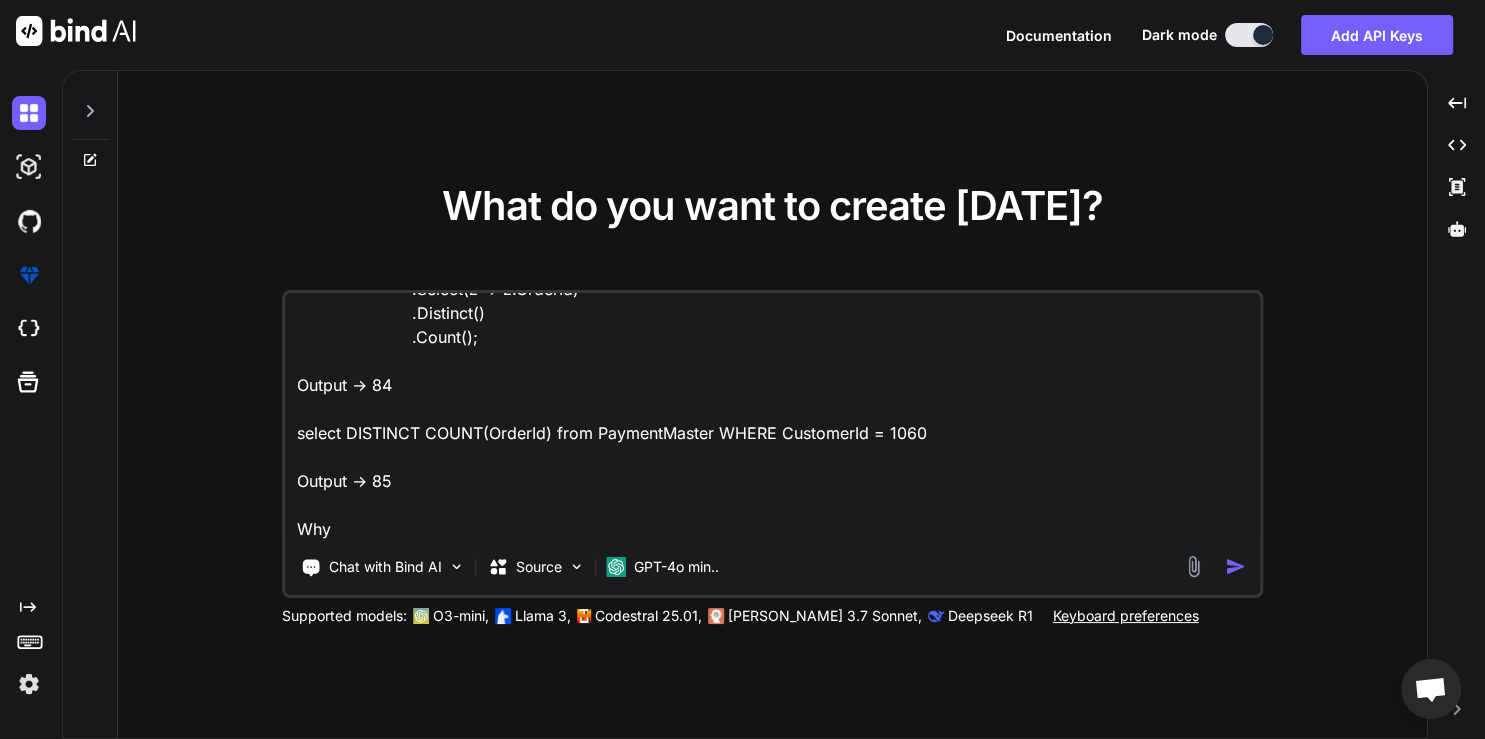 type on "var totalCustomerOrder = _context.PaymentMasters
.Where(x => x.CustomerId == customerId)
.Select(z => z.OrderId)
.Distinct()
.Count();
Output -> 84
select DISTINCT COUNT(OrderId) from PaymentMaster WHERE CustomerId = 1060
Output -> 85
Why ?" 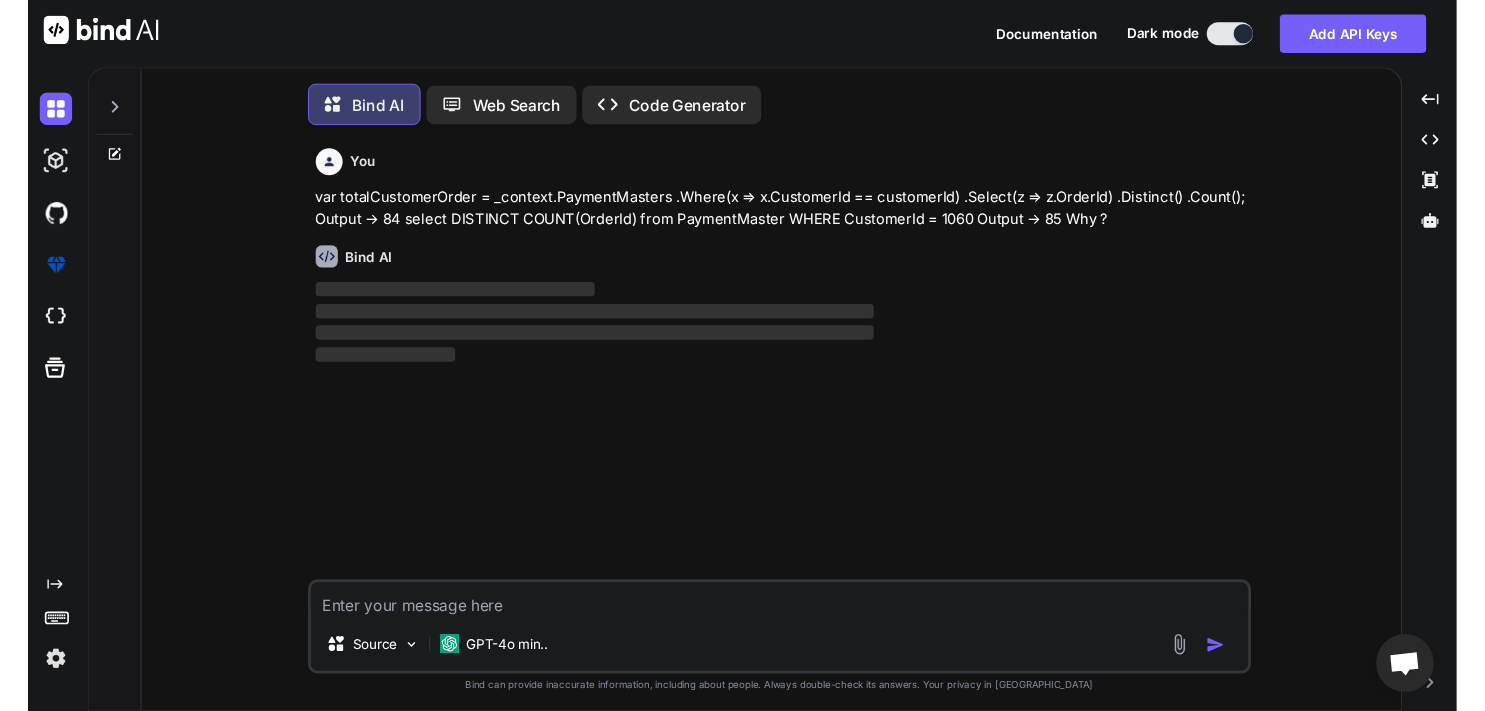 scroll, scrollTop: 21, scrollLeft: 0, axis: vertical 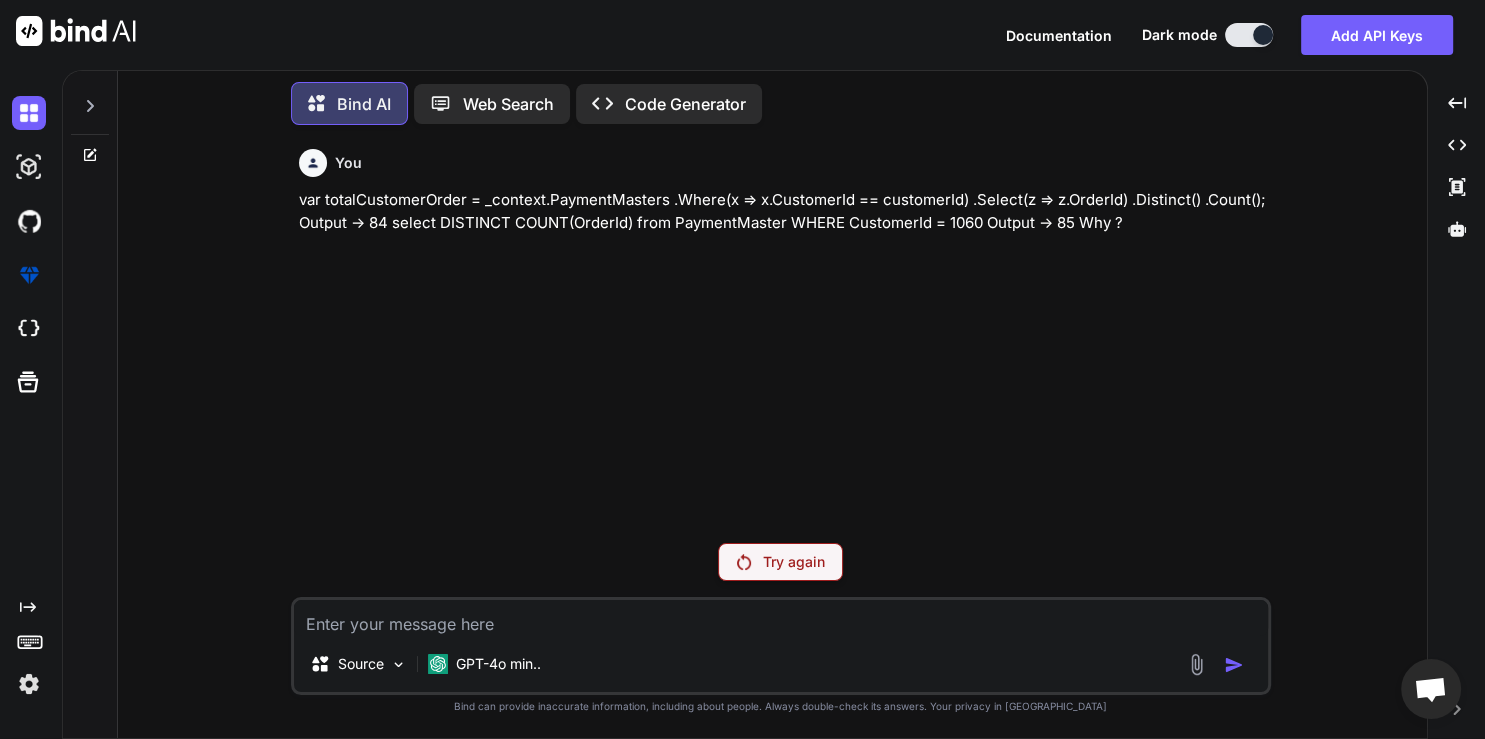 click on "Try again" at bounding box center (794, 562) 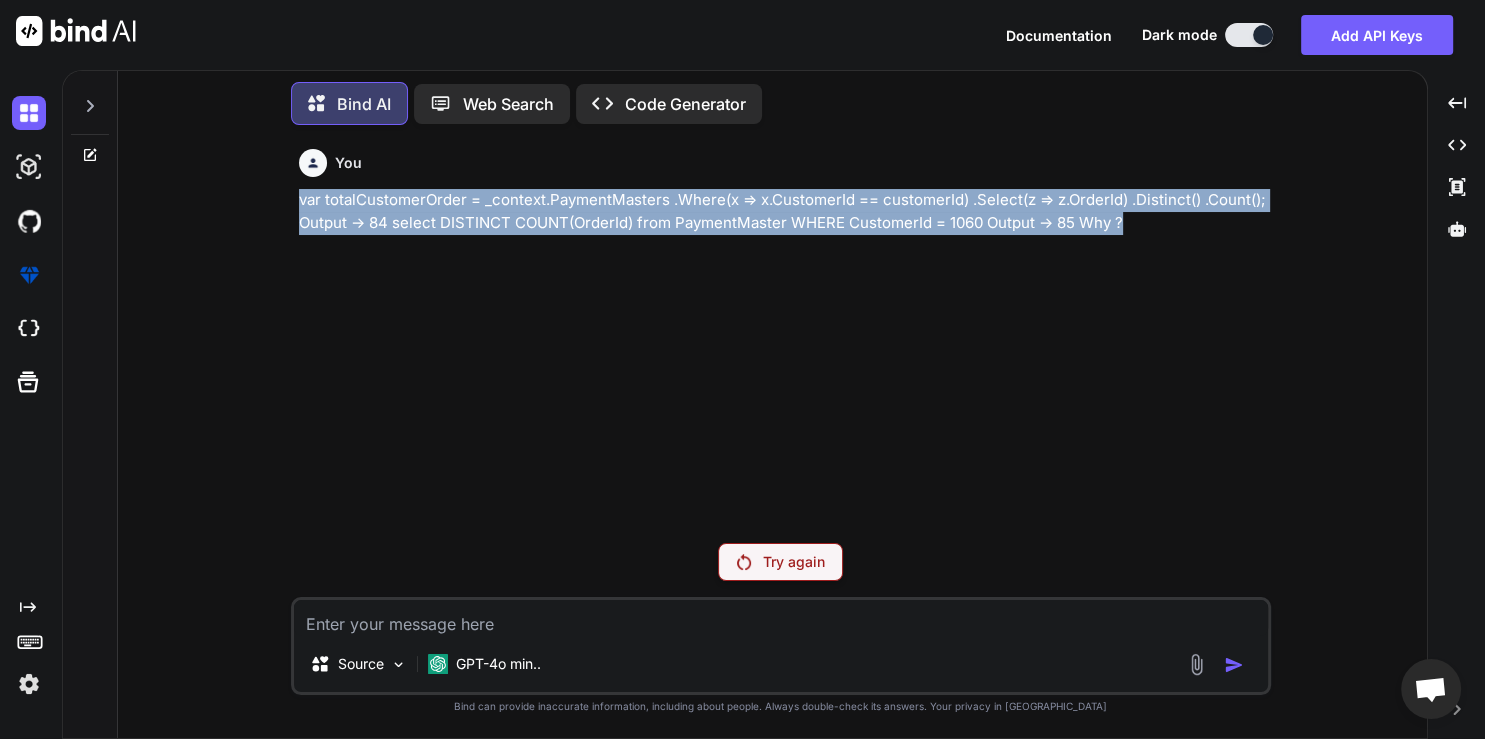 drag, startPoint x: 296, startPoint y: 202, endPoint x: 1163, endPoint y: 231, distance: 867.48486 